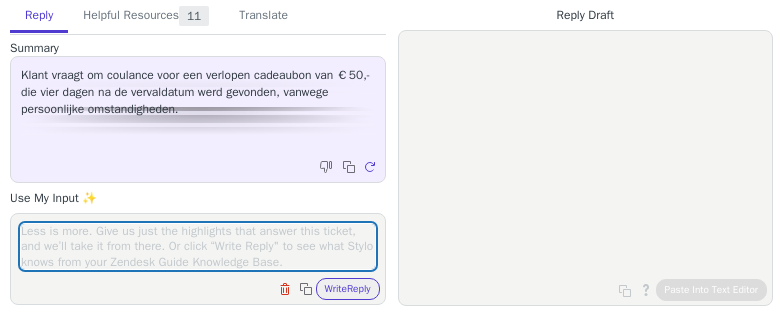 scroll, scrollTop: 0, scrollLeft: 0, axis: both 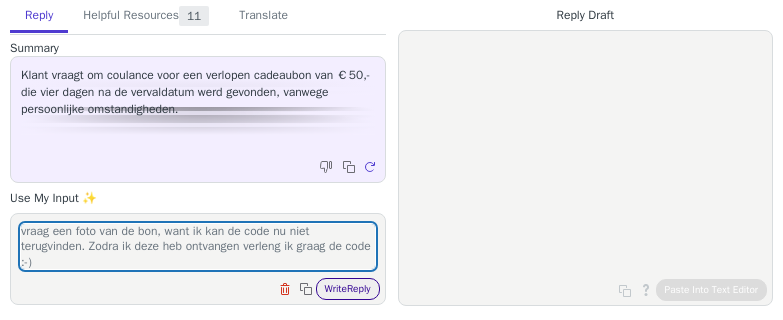 type on "vraag een foto van de bon, want ik kan de code nu niet terugvinden. Zodra ik deze heb ontvangen verleng ik graag de code :-)" 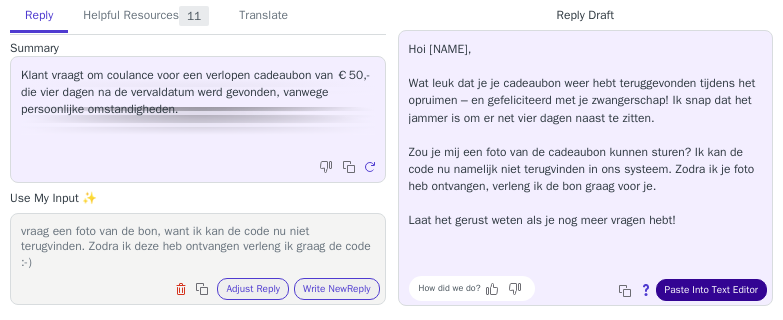 click on "Paste Into Text Editor" at bounding box center (711, 290) 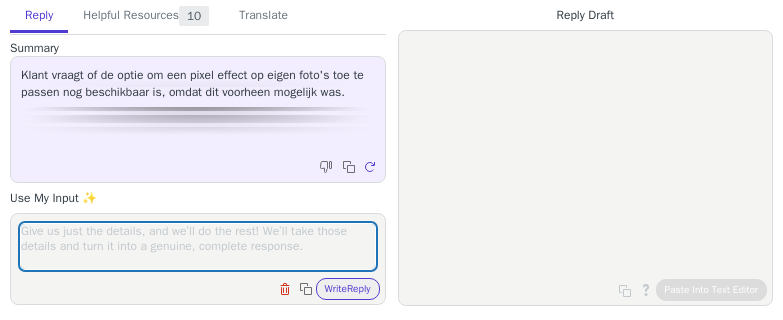 scroll, scrollTop: 0, scrollLeft: 0, axis: both 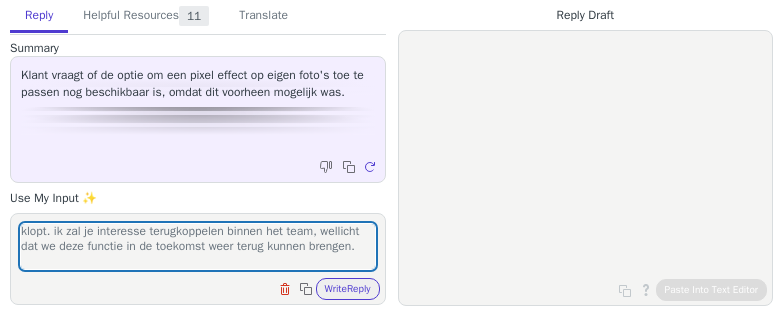 drag, startPoint x: 46, startPoint y: 229, endPoint x: 233, endPoint y: 191, distance: 190.8219 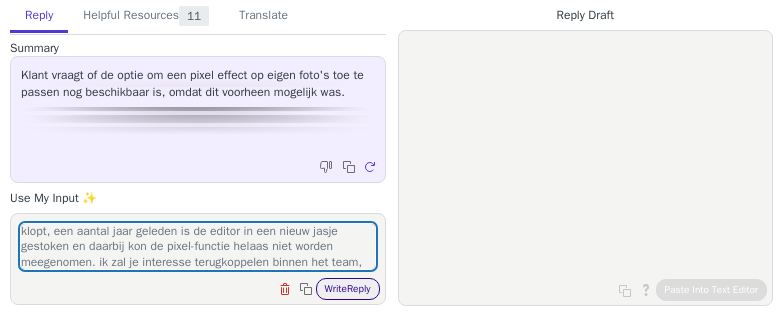 type on "klopt, een aantal jaar geleden is de editor in een nieuw jasje gestoken en daarbij kon de pixel-functie helaas niet worden meegenomen. ik zal je interesse terugkoppelen binnen het team, wellicht dat we deze functie in de toekomst weer terug kunnen brengen." 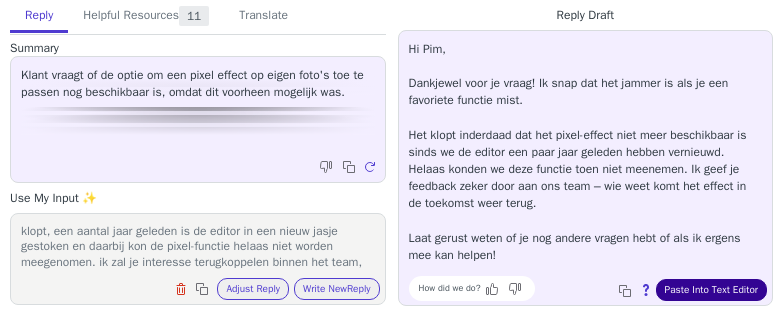 click on "Paste Into Text Editor" at bounding box center (711, 290) 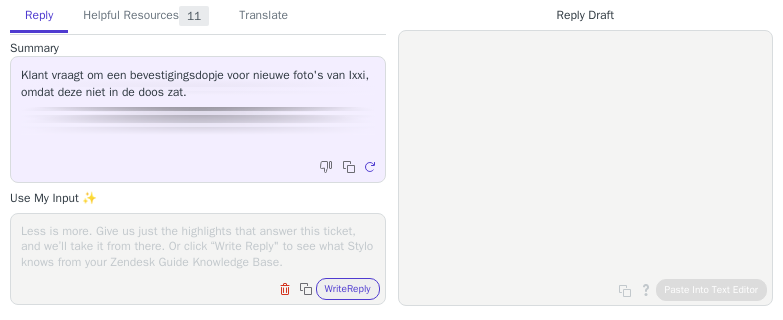 scroll, scrollTop: 0, scrollLeft: 0, axis: both 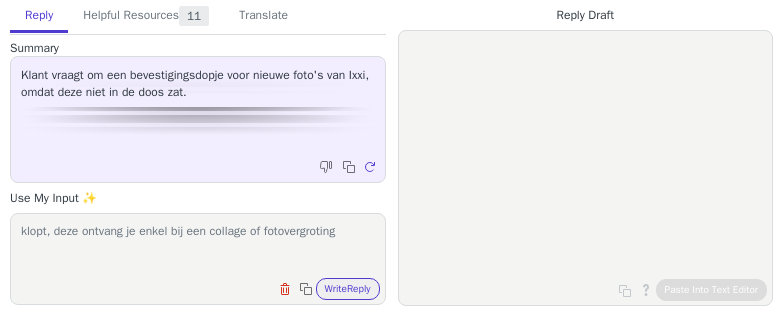 click on "klopt, deze ontvang je enkel bij een collage of fotovergroting" at bounding box center (198, 246) 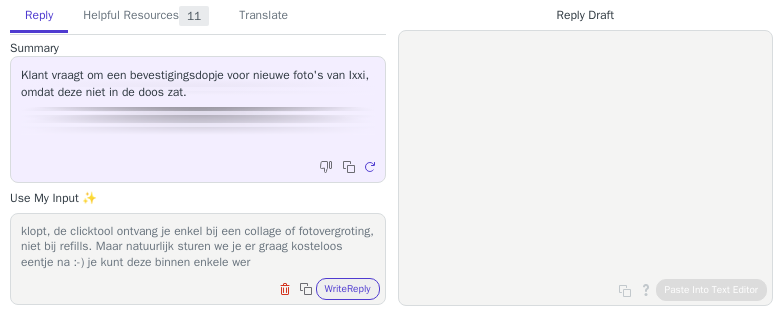 scroll, scrollTop: 15, scrollLeft: 0, axis: vertical 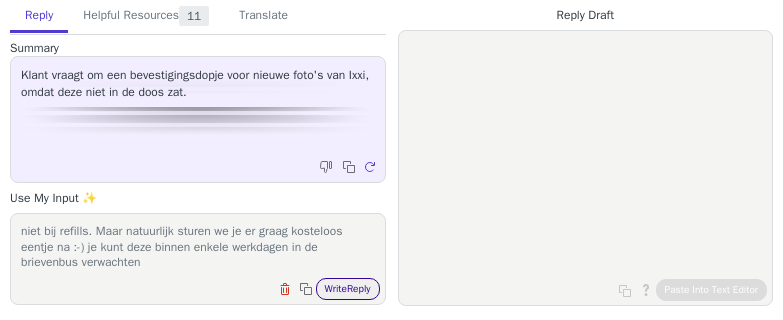 type on "klopt, de clicktool ontvang je enkel bij een collage of fotovergroting, niet bij refills. Maar natuurlijk sturen we je er graag kosteloos eentje na :-) je kunt deze binnen enkele werkdagen in de brievenbus verwachten" 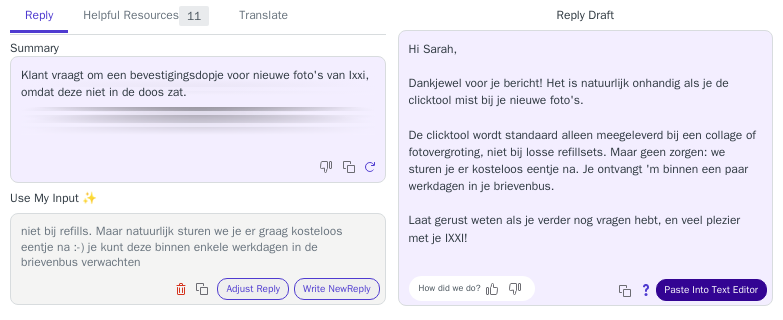 click on "Paste Into Text Editor" at bounding box center [711, 290] 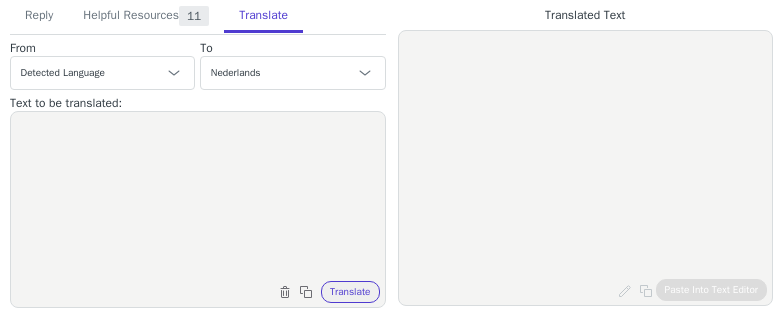 scroll, scrollTop: 0, scrollLeft: 0, axis: both 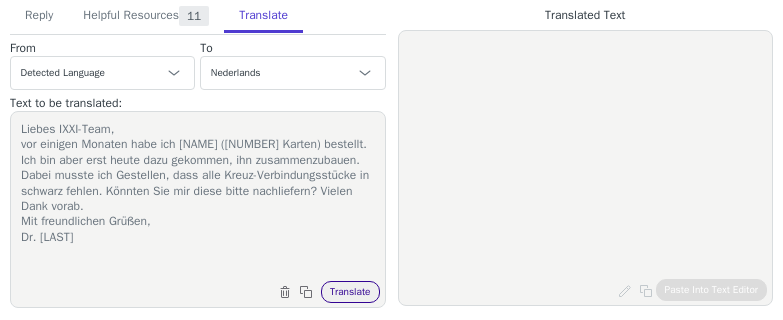 click on "Translate" at bounding box center (350, 292) 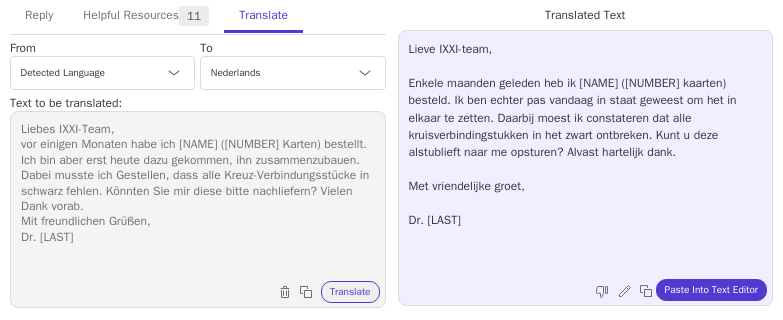 click on "Translate" at bounding box center (263, 16) 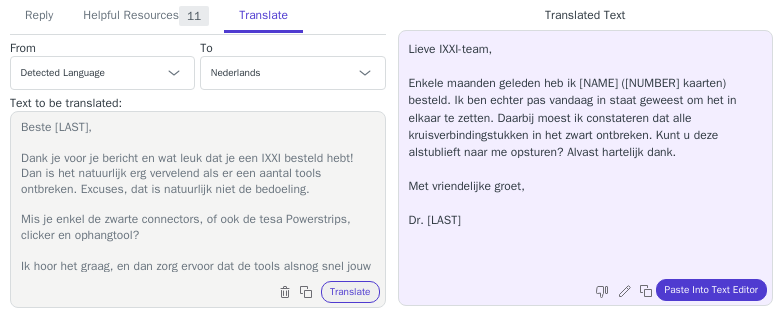 scroll, scrollTop: 33, scrollLeft: 0, axis: vertical 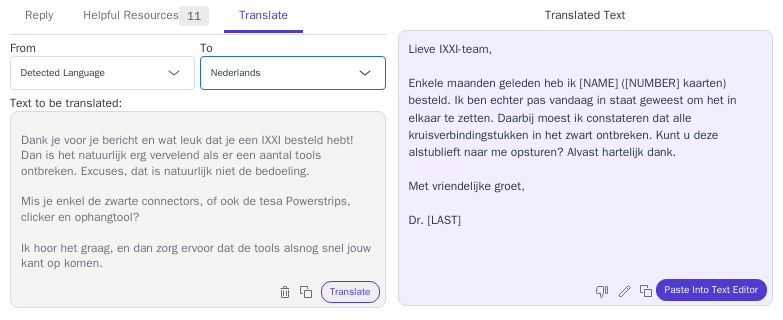 type on "Beste Tina,
Dank je voor je bericht en wat leuk dat je een IXXI besteld hebt! Dan is het natuurlijk erg vervelend als er een aantal tools ontbreken. Excuses, dat is natuurlijk niet de bedoeling.
Mis je enkel de zwarte connectors, of ook de tesa Powerstrips, clicker en ophangtool?
Ik hoor het graag, en dan zorg ervoor dat de tools alsnog snel jouw kant op komen." 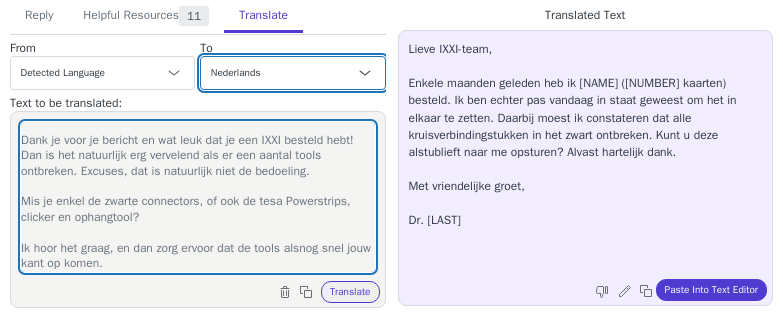click on "Czech English Danish Nederlands Frans - français French (Canada) Duits - Deutsch Italian Japanese Korean Norwegian Polish Portuguese Portuguese (Brazil) Slovak Spanish Swedish Engels (Verenigd Koninkrijk) - English (United Kingdom)" at bounding box center [292, 73] 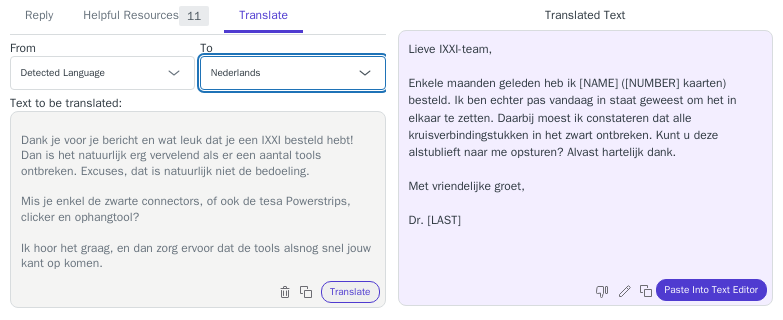 select on "de" 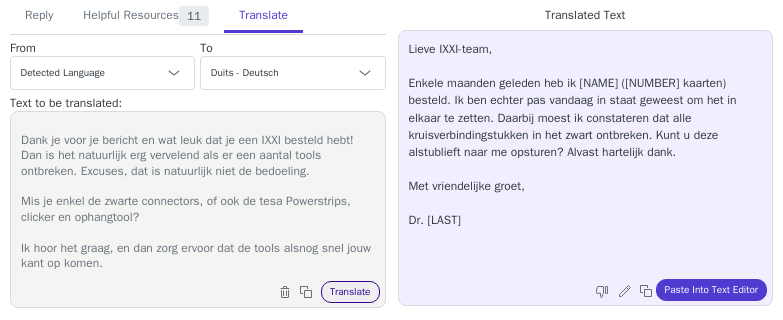 click on "Translate" at bounding box center (350, 292) 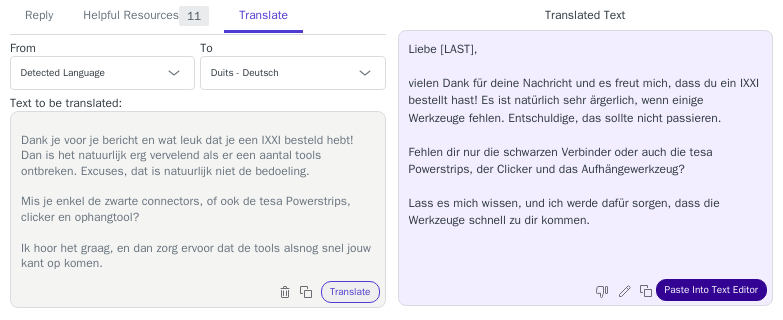 click on "Paste Into Text Editor" at bounding box center (711, 290) 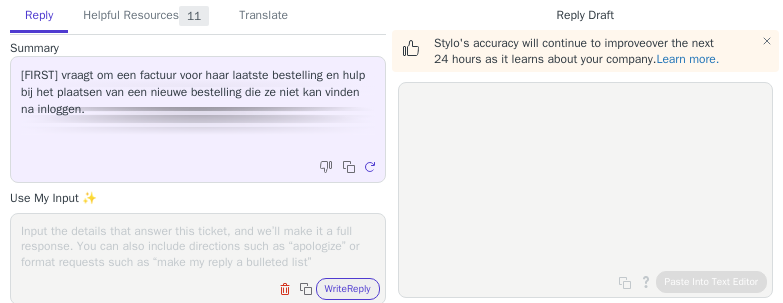 scroll, scrollTop: 0, scrollLeft: 0, axis: both 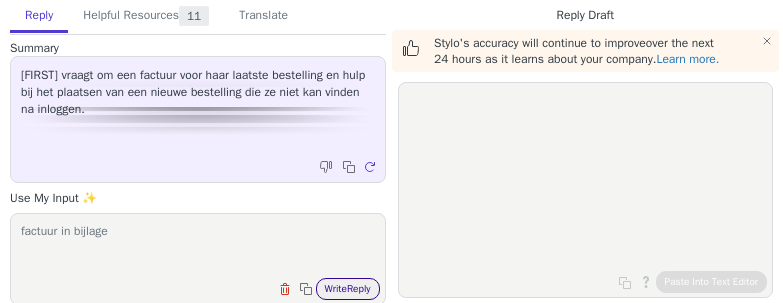 type on "factuur in bijlage" 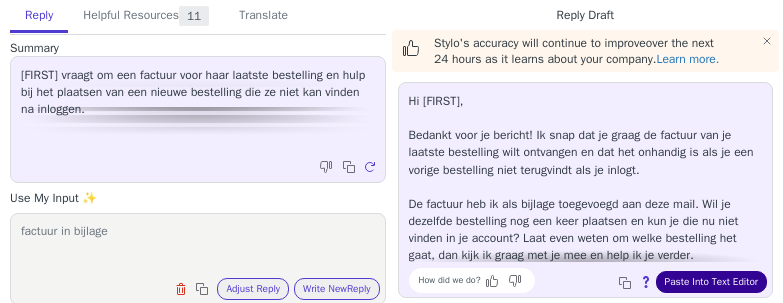 click on "Paste Into Text Editor" at bounding box center [711, 282] 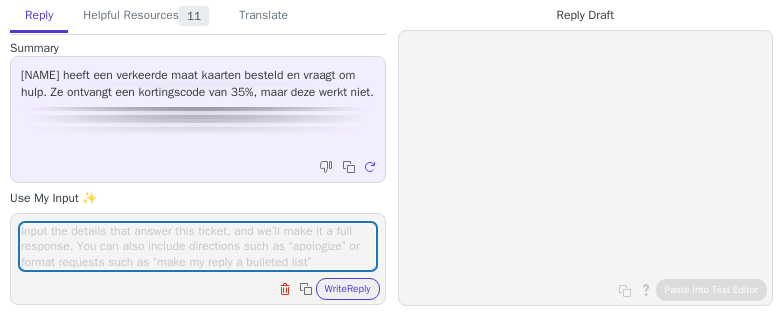 scroll, scrollTop: 0, scrollLeft: 0, axis: both 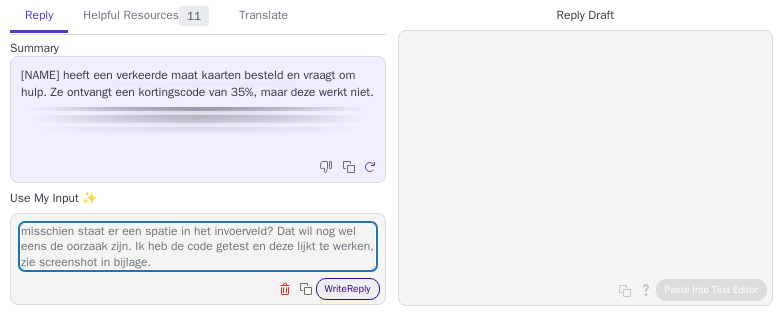 click on "Write  Reply" at bounding box center [348, 289] 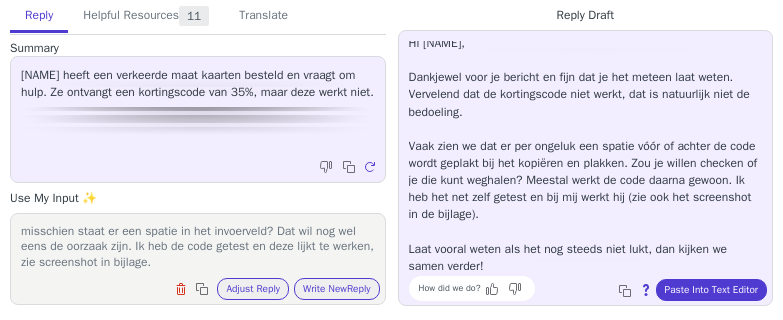 scroll, scrollTop: 11, scrollLeft: 0, axis: vertical 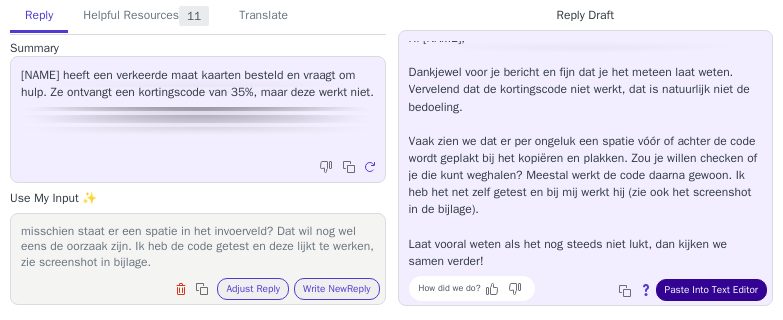 click on "Paste Into Text Editor" at bounding box center [711, 290] 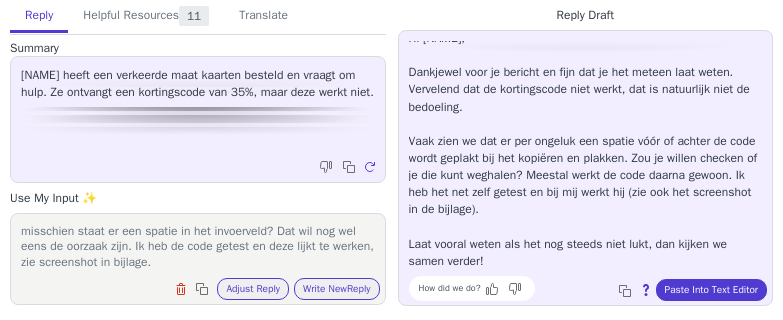 click on "misschien staat er een spatie in het invoerveld? Dat wil nog wel eens de oorzaak zijn. Ik heb de code getest en deze lijkt te werken, zie screenshot in bijlage." at bounding box center (198, 246) 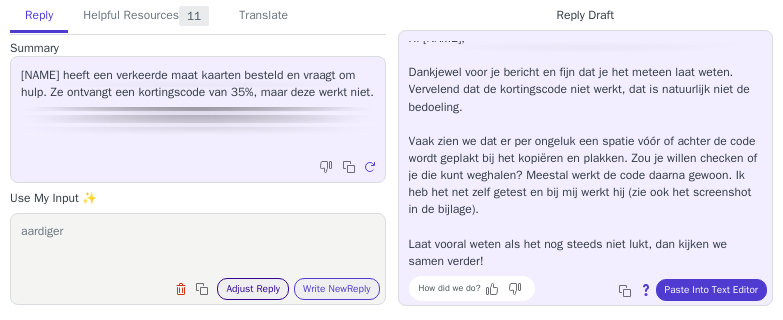 type on "aardiger" 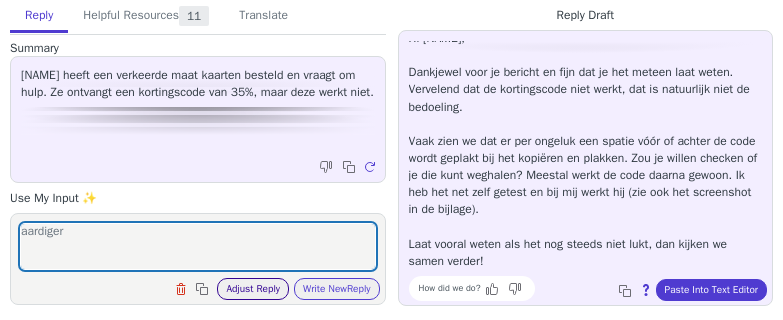 click on "Adjust Reply" at bounding box center [253, 289] 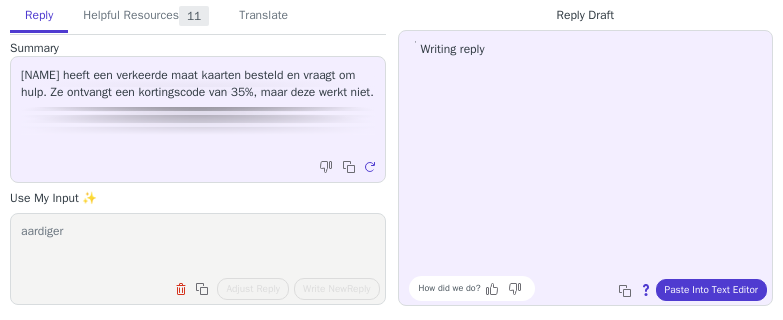 scroll, scrollTop: 0, scrollLeft: 0, axis: both 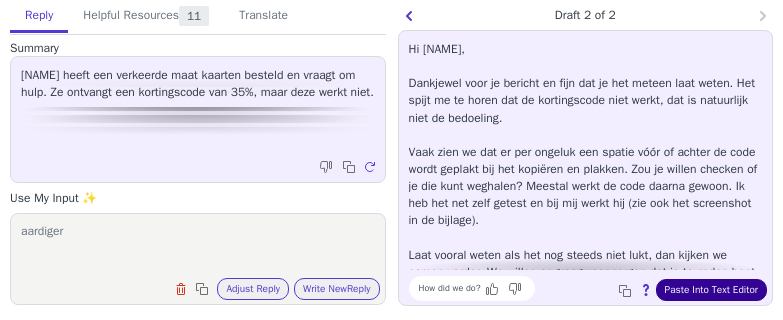 click on "Paste Into Text Editor" at bounding box center (711, 290) 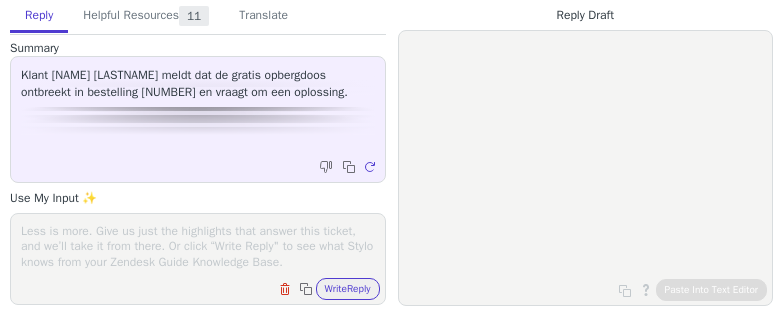 scroll, scrollTop: 0, scrollLeft: 0, axis: both 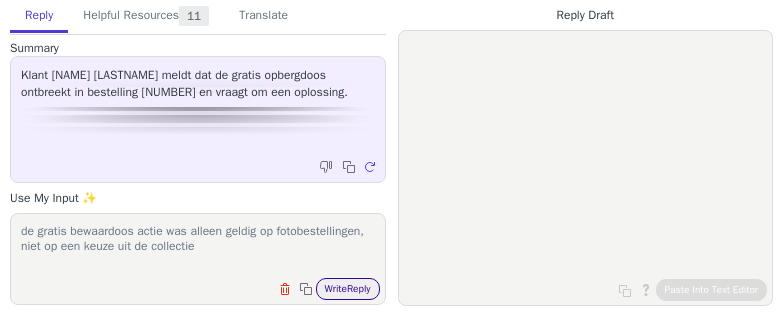 type on "de gratis bewaardoos actie was alleen geldig op fotobestellingen, niet op een keuze uit de collectie" 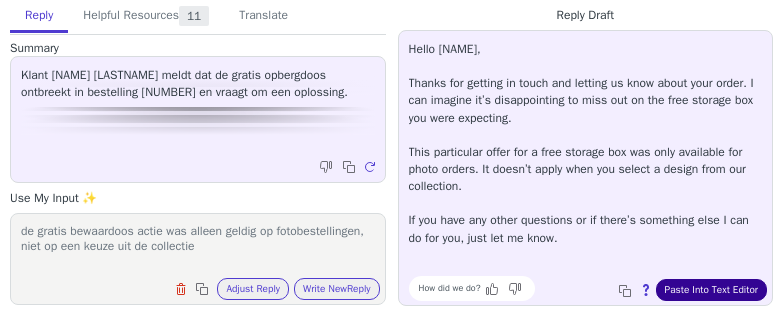 click on "Paste Into Text Editor" at bounding box center (711, 290) 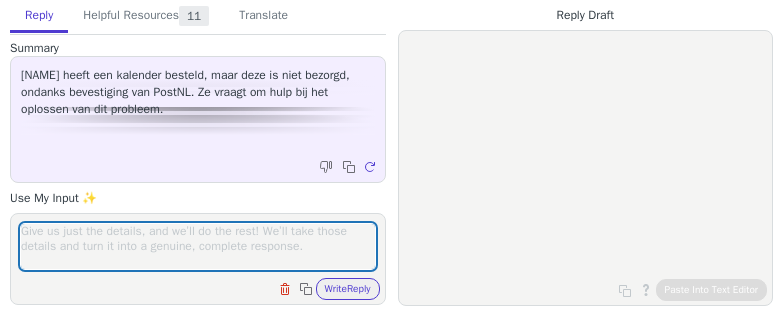 scroll, scrollTop: 0, scrollLeft: 0, axis: both 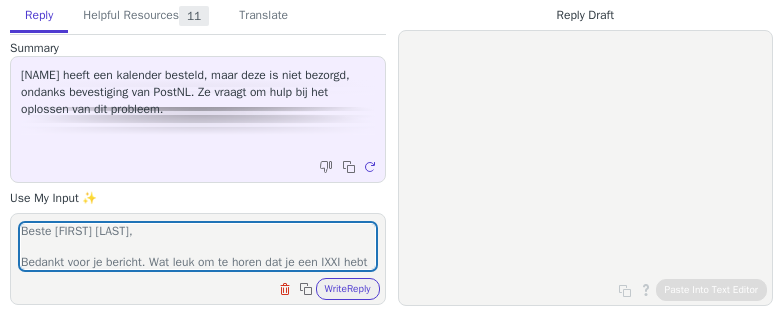 click on "Beste [FIRST] [LAST],
Bedankt voor je bericht. Wat leuk om te horen dat je een IXXI hebt besteld! Vervelend dat je deze nog niet hebt ontvangen, maar geen zorgen – ik help je graag verder.
Ik neem direct contact op met PostNL zodat zij kunnen onderzoeken waar je pakket zich op dit moment bevindt. Ze zullen navraag doen bij het depot en de bezorgdienst. Binnen vier werkdagen verwachten we meer duidelijkheid te hebben. Tot die tijd is het helaas even afwachten, maar zodra ik meer weet, laat ik het je meteen weten.
Fijn dat je alvast navraag hebt gedaan bij de buren!
Dank je wel voor je geduld – ik houd je op de hoogte!" at bounding box center [198, 246] 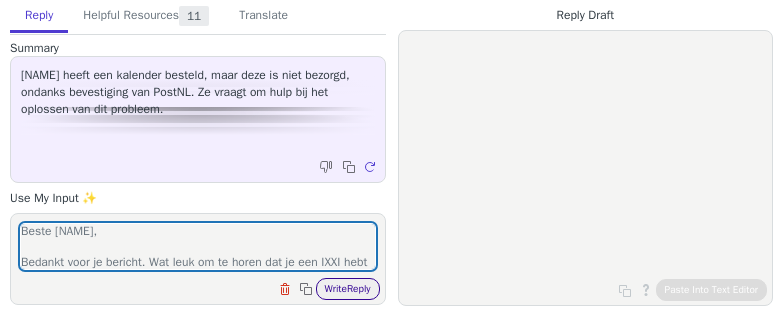 type on "Beste emely,
Bedankt voor je bericht. Wat leuk om te horen dat je een IXXI hebt besteld! Vervelend dat je deze nog niet hebt ontvangen, maar geen zorgen – ik help je graag verder.
Ik neem direct contact op met PostNL zodat zij kunnen onderzoeken waar je pakket zich op dit moment bevindt. Ze zullen navraag doen bij het depot en de bezorgdienst. Binnen vier werkdagen verwachten we meer duidelijkheid te hebben. Tot die tijd is het helaas even afwachten, maar zodra ik meer weet, laat ik het je meteen weten.
Fijn dat je alvast navraag hebt gedaan bij de buren!
Dank je wel voor je geduld – ik houd je op de hoogte!" 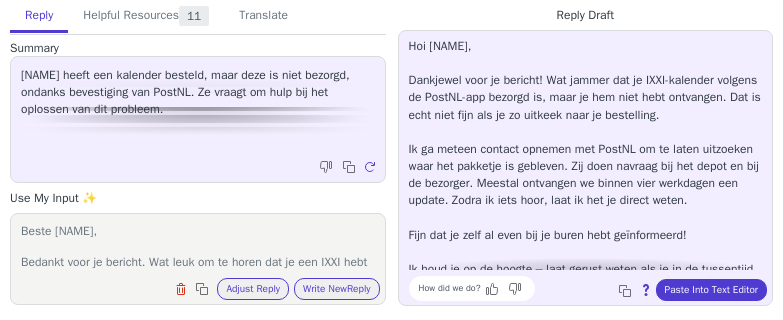 scroll, scrollTop: 4, scrollLeft: 0, axis: vertical 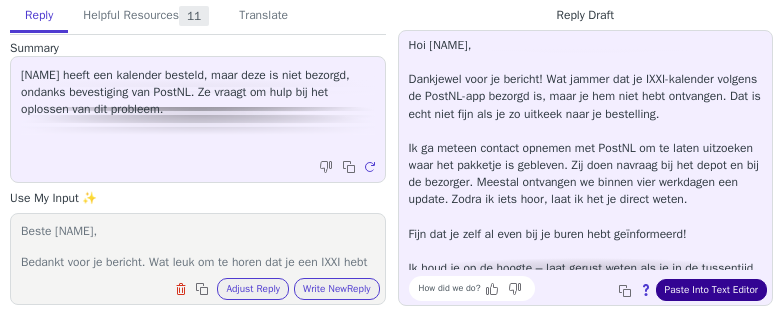 click on "Paste Into Text Editor" at bounding box center (711, 290) 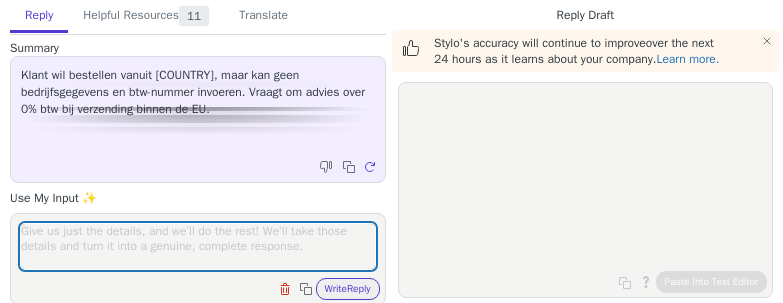 scroll, scrollTop: 0, scrollLeft: 0, axis: both 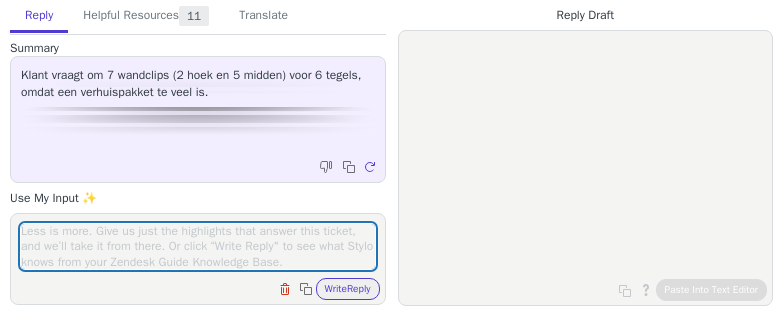 click at bounding box center [198, 246] 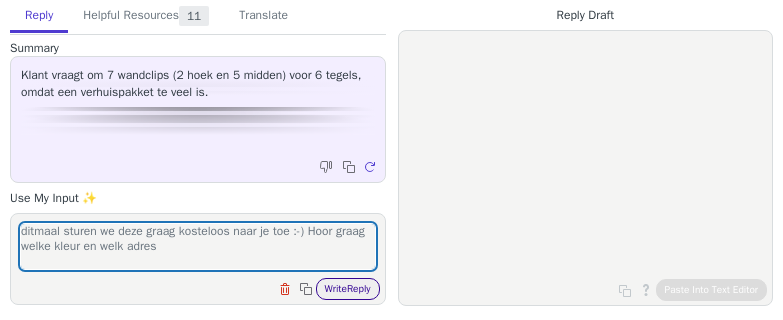 type on "ditmaal sturen we deze graag kosteloos naar je toe :-) Hoor graag welke kleur en welk adres" 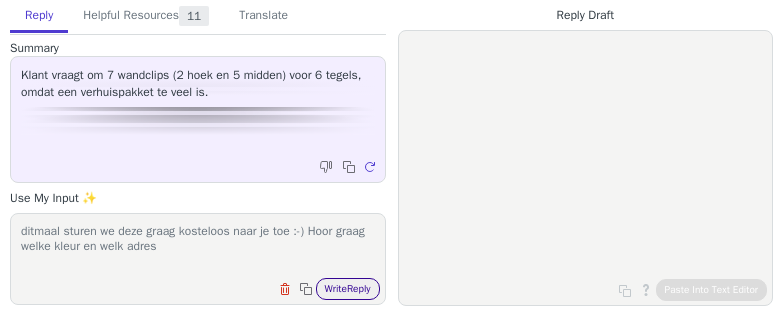click on "Write  Reply" at bounding box center [348, 289] 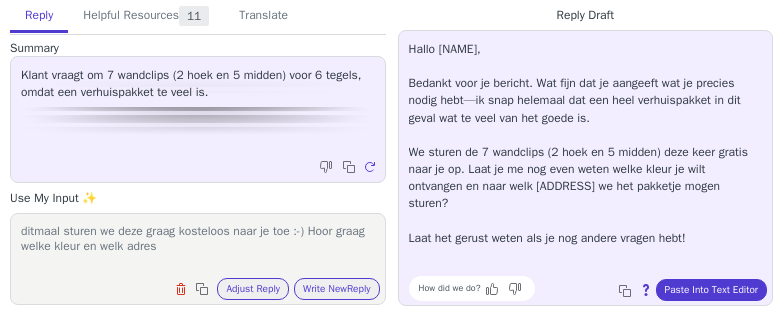 click on "How did we do?   Copy to clipboard About this reply Paste Into Text Editor" at bounding box center [596, 288] 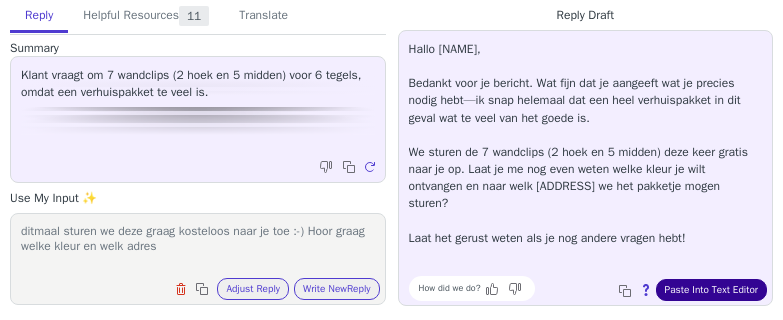 click on "Paste Into Text Editor" at bounding box center (711, 290) 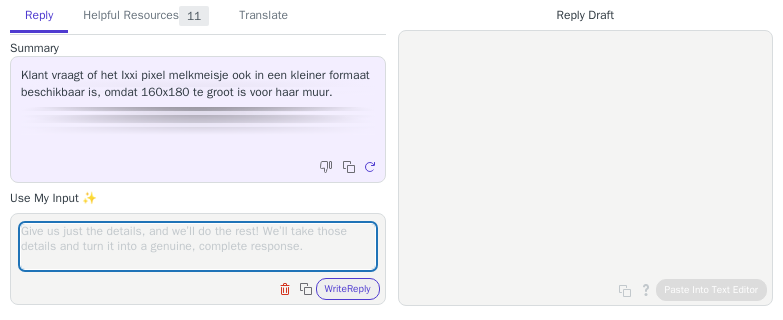 scroll, scrollTop: 0, scrollLeft: 0, axis: both 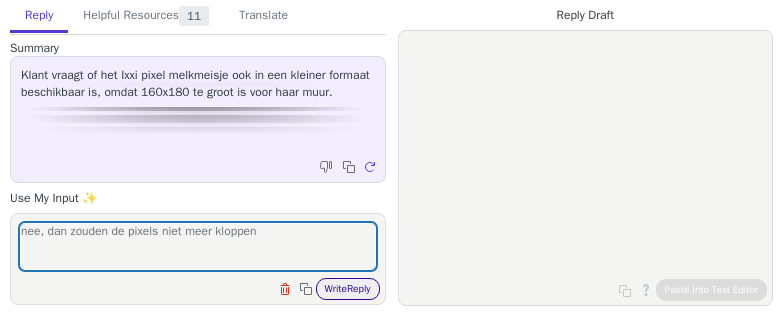 type on "nee, dan zouden de pixels niet meer kloppen" 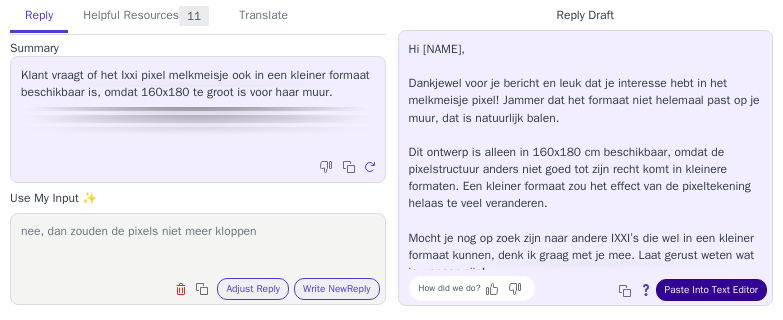 click on "Paste Into Text Editor" at bounding box center (711, 290) 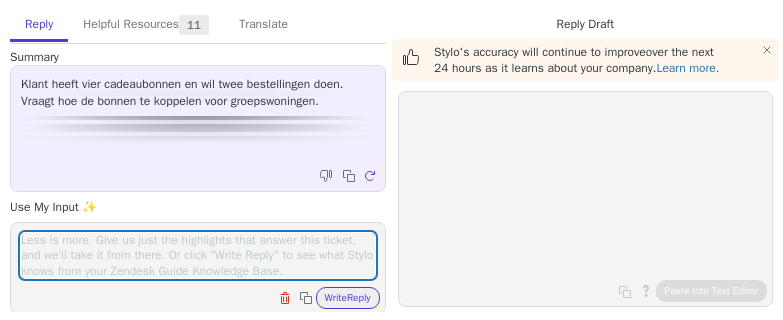 scroll, scrollTop: 0, scrollLeft: 0, axis: both 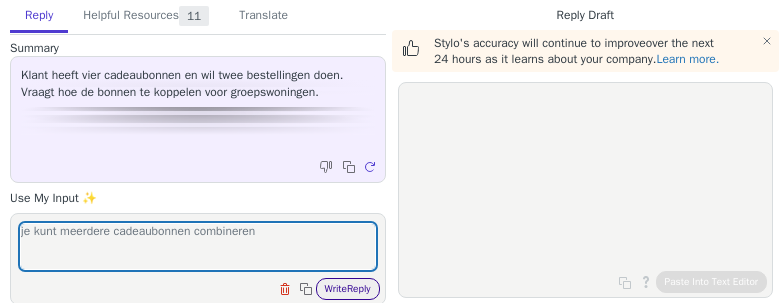 type on "je kunt meerdere cadeaubonnen combineren" 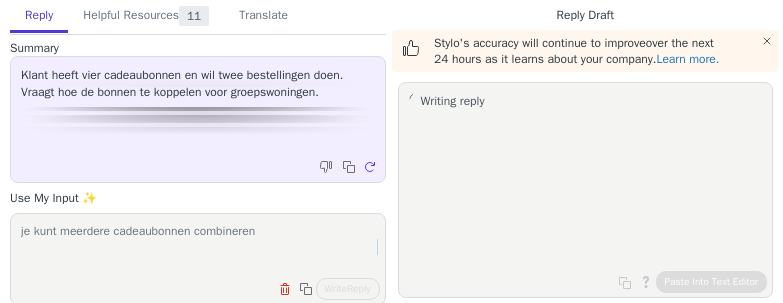 click at bounding box center [769, 43] 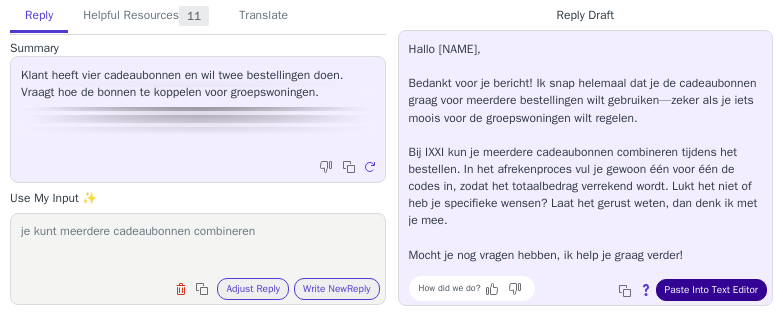 click on "Paste Into Text Editor" at bounding box center (711, 290) 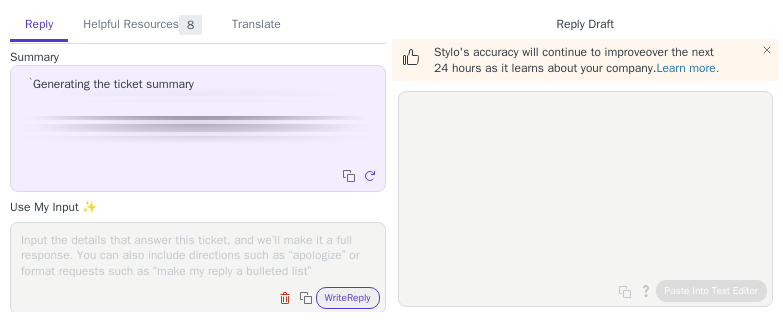 scroll, scrollTop: 0, scrollLeft: 0, axis: both 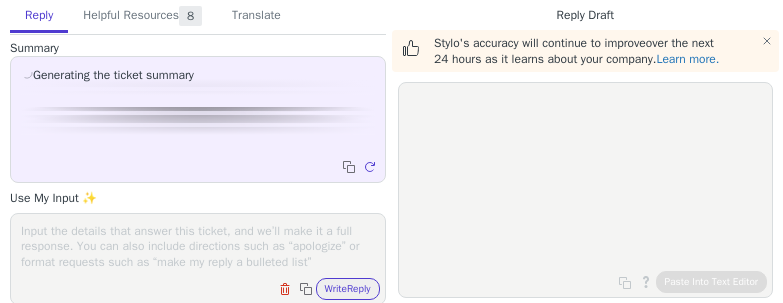 click at bounding box center (198, 246) 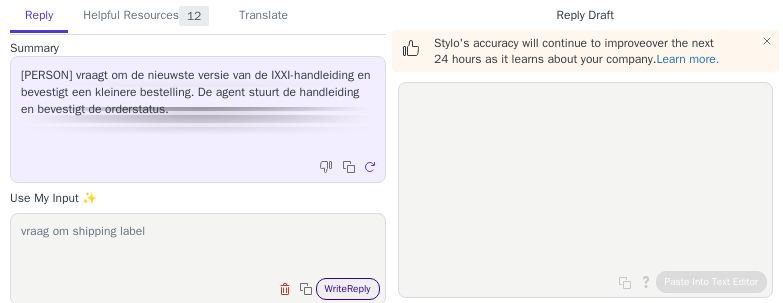 type on "vraag om shipping label" 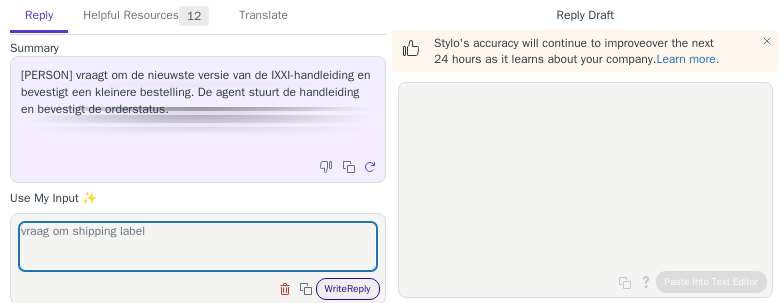 click on "Write  Reply" at bounding box center (348, 289) 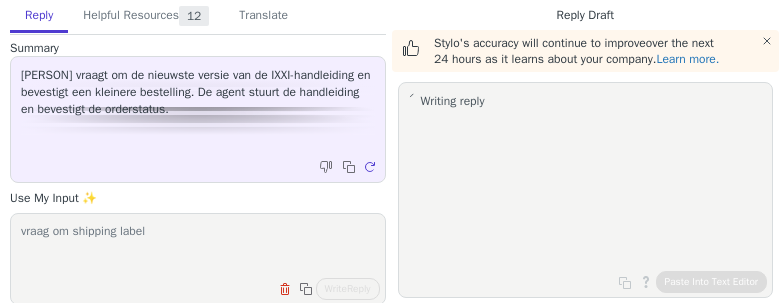 click at bounding box center [767, 41] 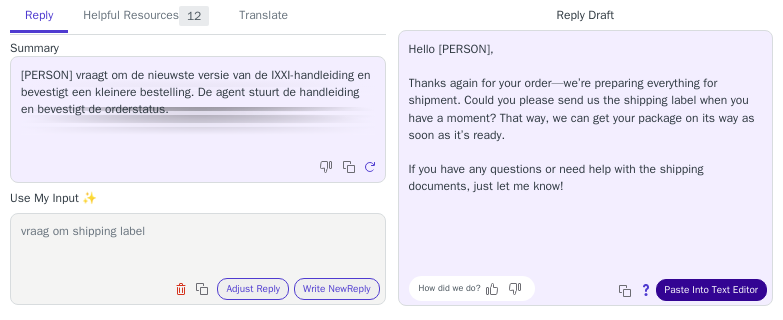 click on "Paste Into Text Editor" at bounding box center (711, 290) 